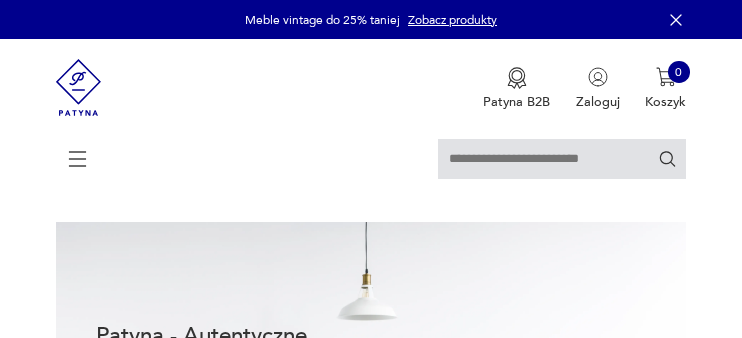 scroll, scrollTop: 0, scrollLeft: 0, axis: both 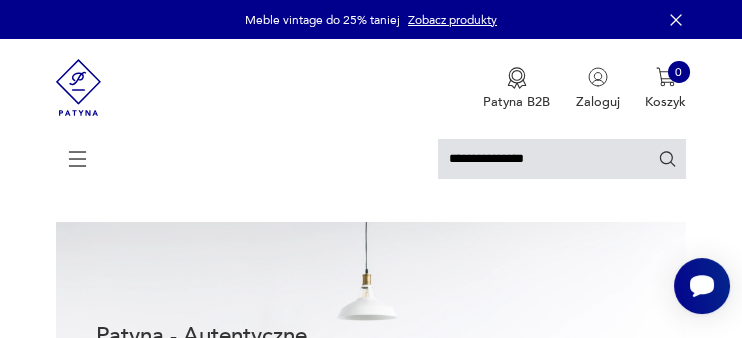 click on "**********" at bounding box center [562, 159] 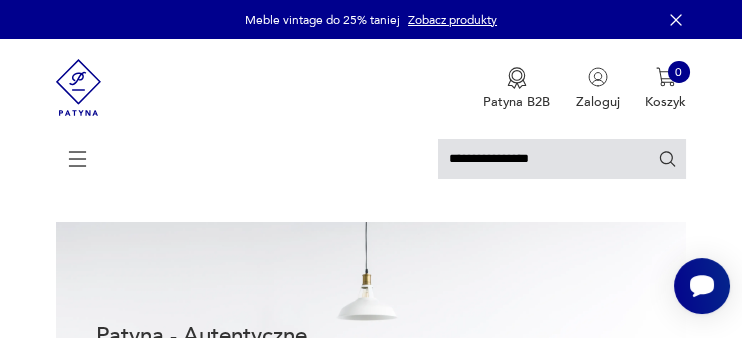 click on "**********" at bounding box center (562, 159) 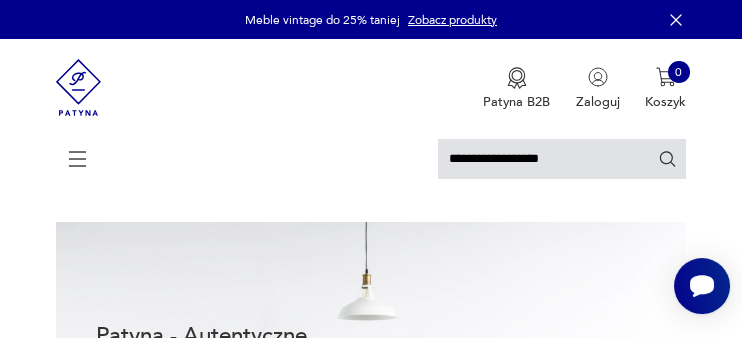 click 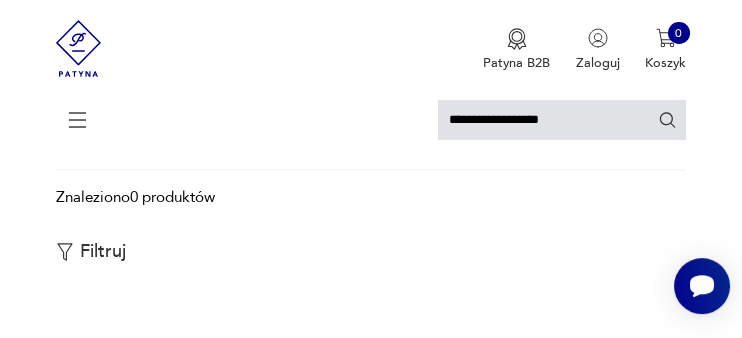 scroll, scrollTop: 158, scrollLeft: 0, axis: vertical 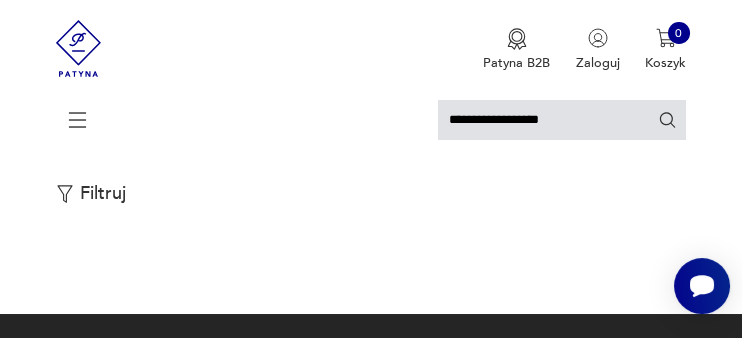click on "**********" at bounding box center (562, 120) 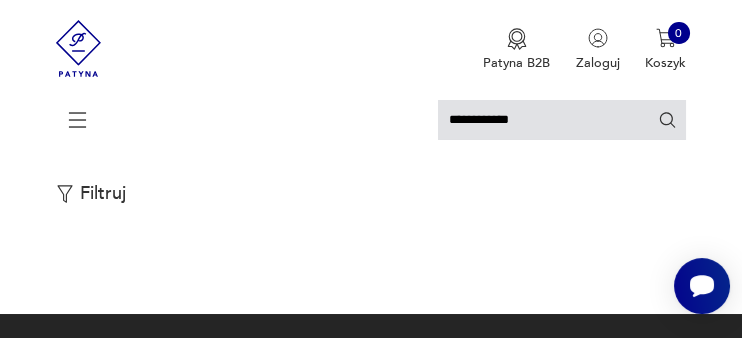 type on "**********" 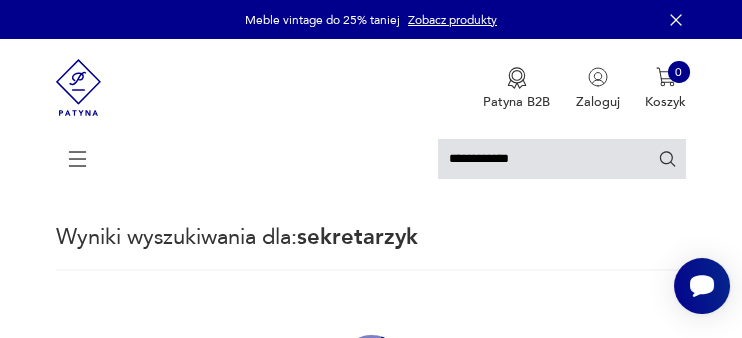 scroll, scrollTop: 0, scrollLeft: 0, axis: both 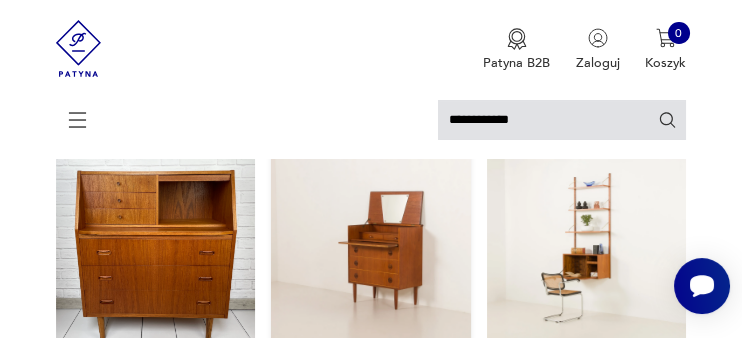 click on "Duński sekretarzyk w stylu mid-century z biurkiem i toaletką został zaprojektowany i wykonany w latach [DECADE]. [PRICE]" at bounding box center (371, 338) 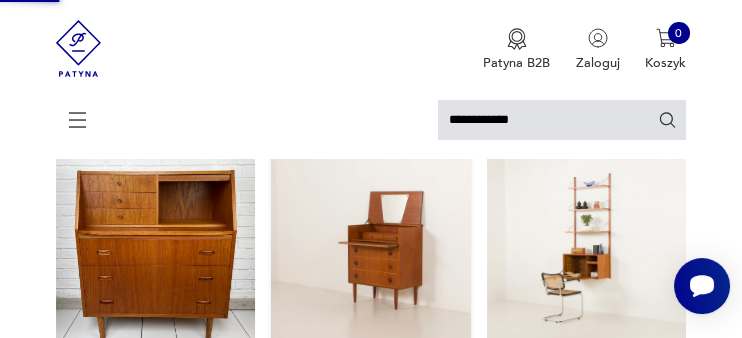 scroll, scrollTop: 29, scrollLeft: 0, axis: vertical 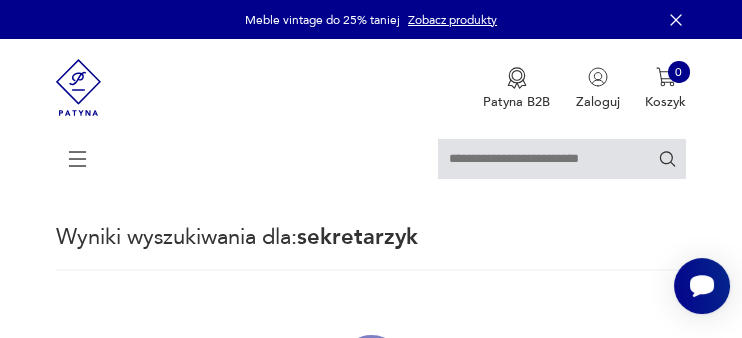 type on "**********" 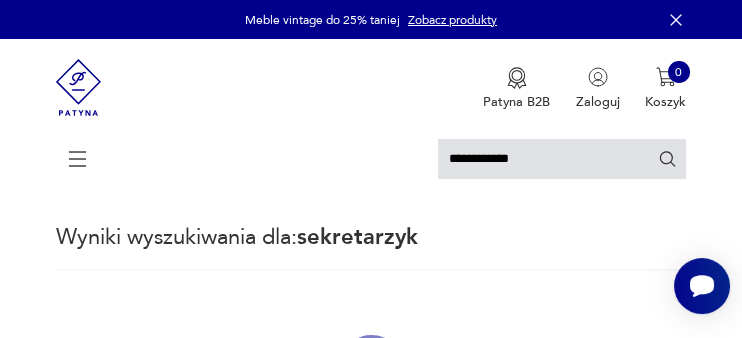 scroll, scrollTop: 8, scrollLeft: 0, axis: vertical 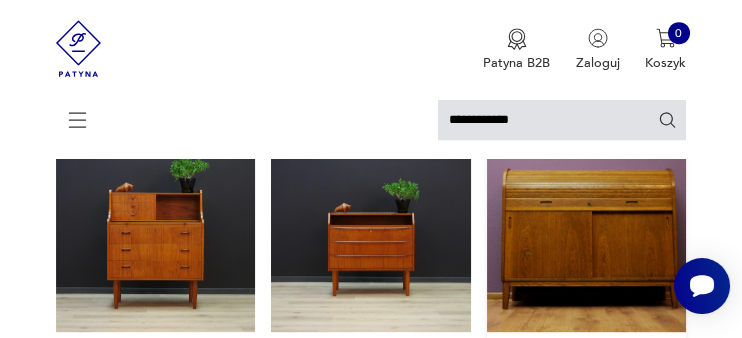 click on "Produkt wyprzedany Roletowy Sekretarzyk Atvidaberg Snickerifabrik LATA 50. 60.  Klasyk 1200,00 zł" at bounding box center (587, 301) 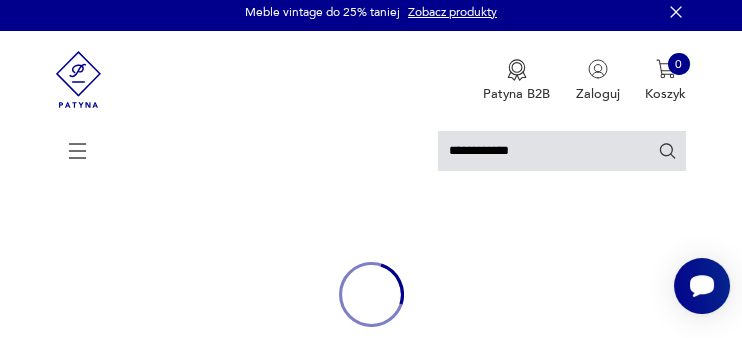 scroll, scrollTop: 0, scrollLeft: 0, axis: both 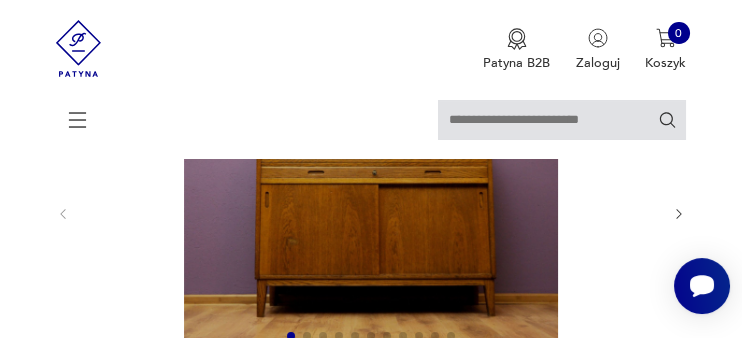 click at bounding box center (307, 336) 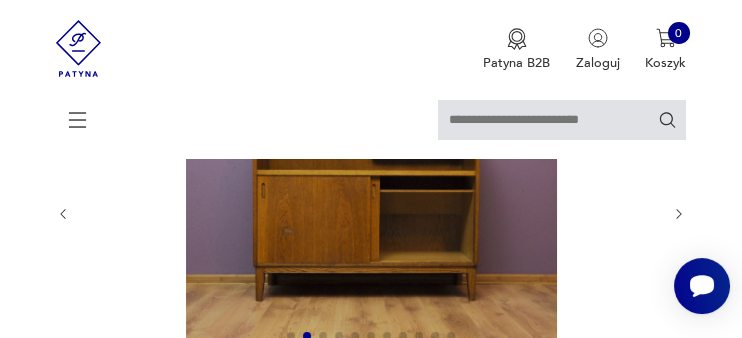 click at bounding box center [323, 336] 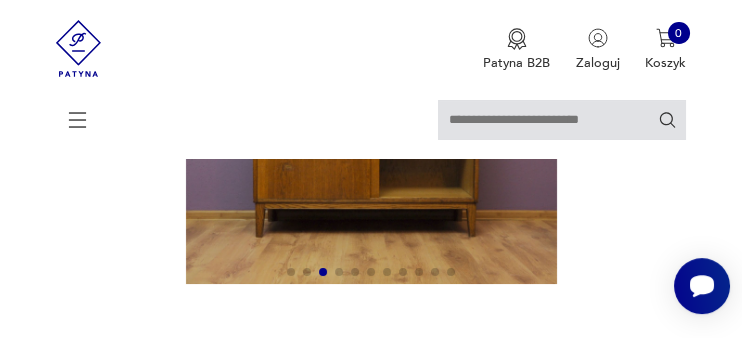 scroll, scrollTop: 264, scrollLeft: 0, axis: vertical 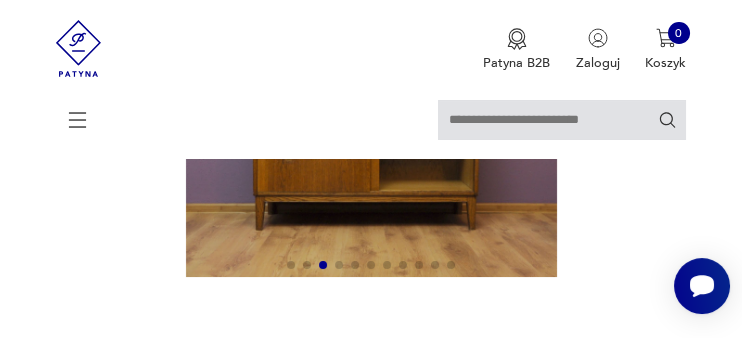 click at bounding box center (339, 265) 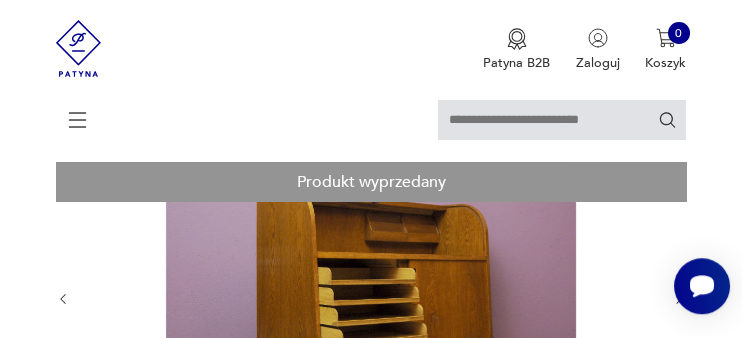 scroll, scrollTop: 105, scrollLeft: 0, axis: vertical 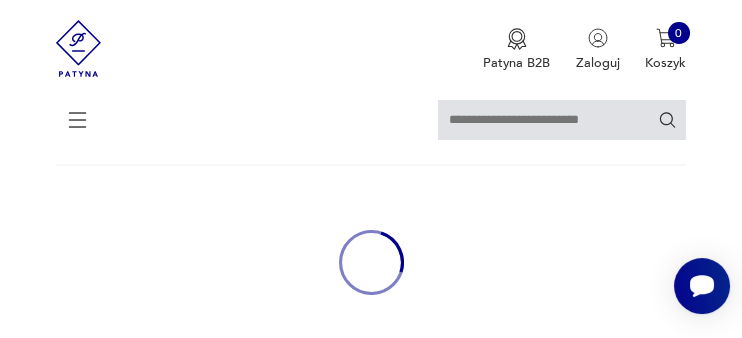 type on "**********" 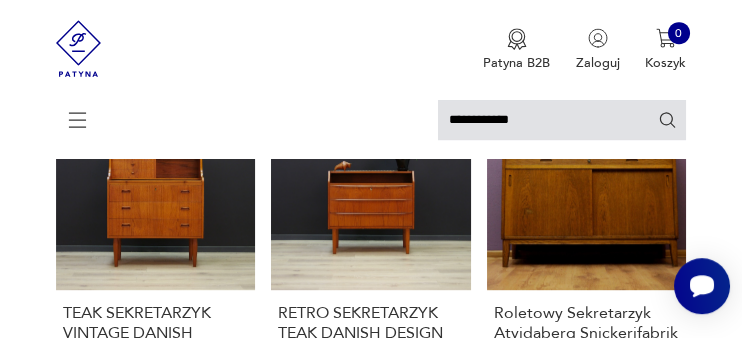 scroll, scrollTop: 1870, scrollLeft: 0, axis: vertical 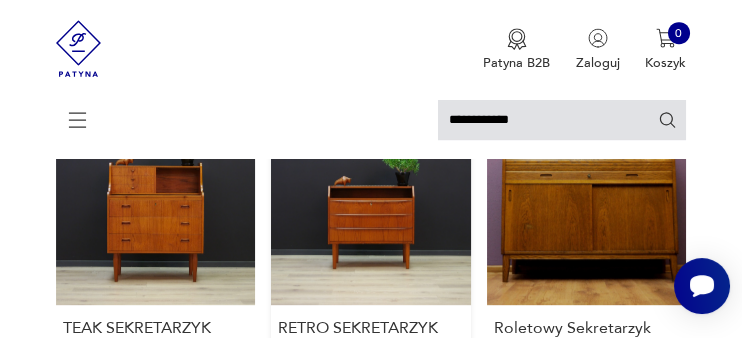 click on "Produkt wyprzedany RETRO SEKRETARZYK TEAK DANISH DESIGN VINTAGE 2299,00 zł" at bounding box center (371, 274) 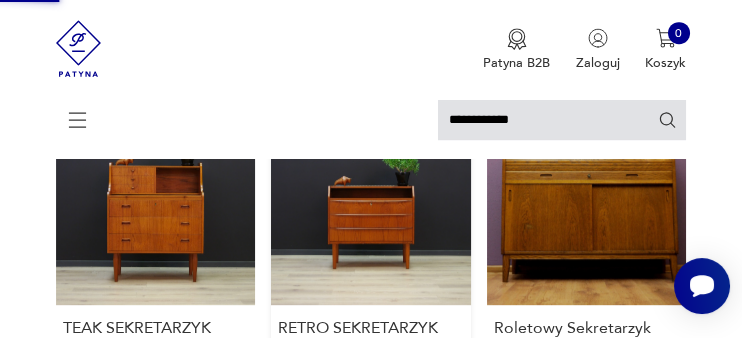 scroll, scrollTop: 1119, scrollLeft: 0, axis: vertical 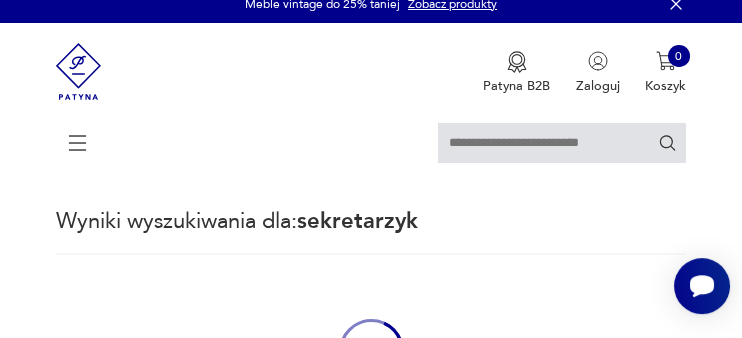 type on "**********" 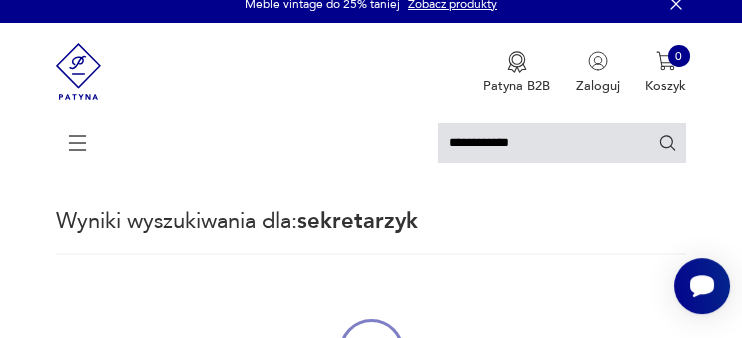 scroll, scrollTop: 314, scrollLeft: 0, axis: vertical 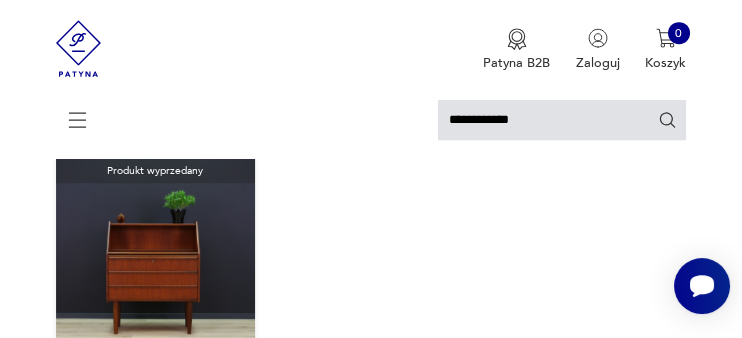 click on "Produkt wyprzedany HANBJERG SEKRETARZYK TEAK DANISH DESIGN RETRO 1849,00 zł" at bounding box center [156, 328] 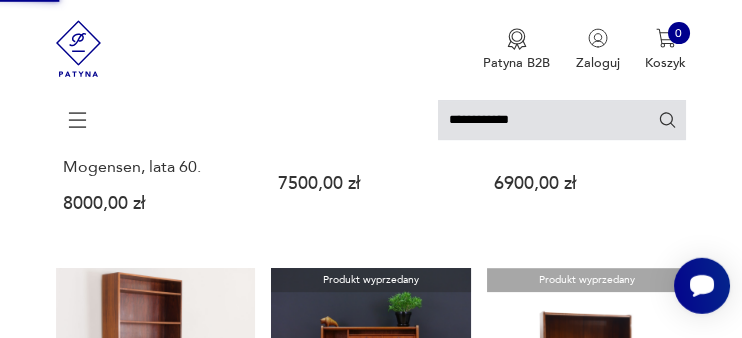 scroll, scrollTop: 42, scrollLeft: 0, axis: vertical 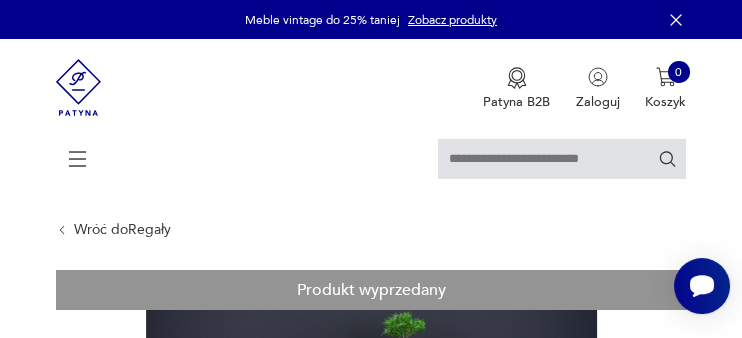 click at bounding box center [562, 159] 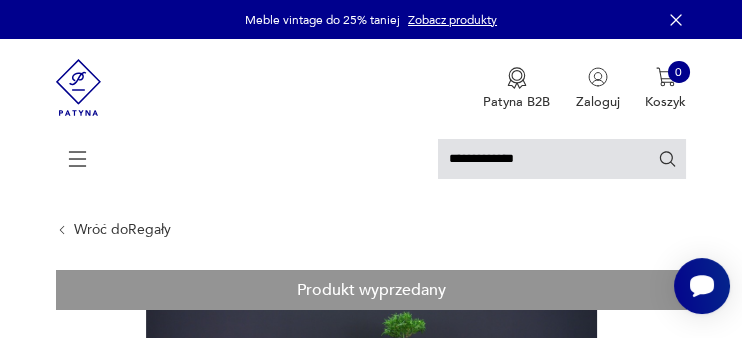 click 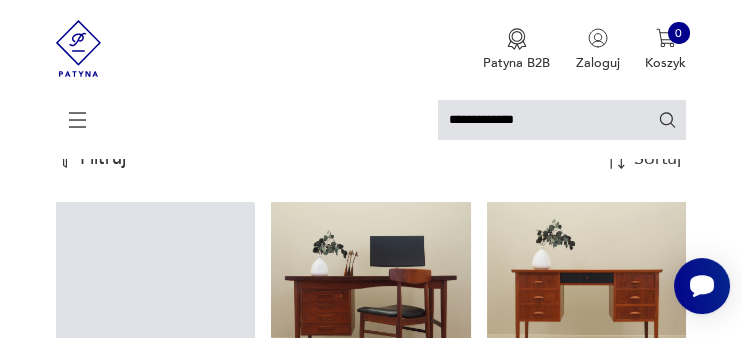 scroll, scrollTop: 246, scrollLeft: 0, axis: vertical 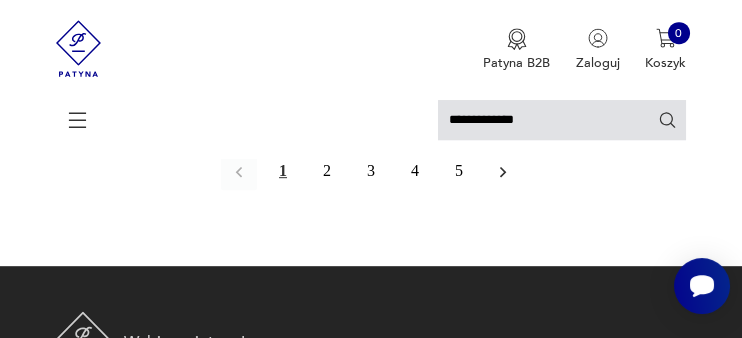 click 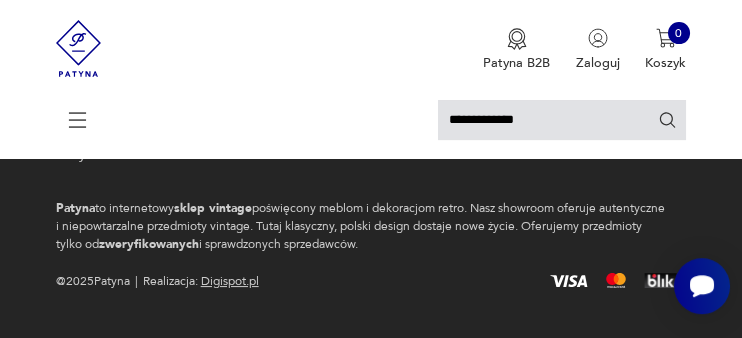 scroll, scrollTop: 0, scrollLeft: 0, axis: both 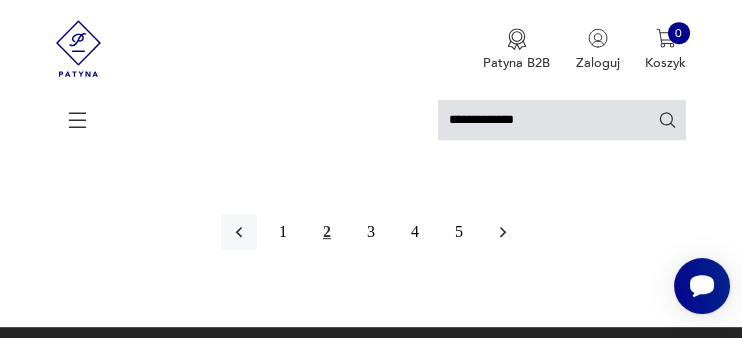 click 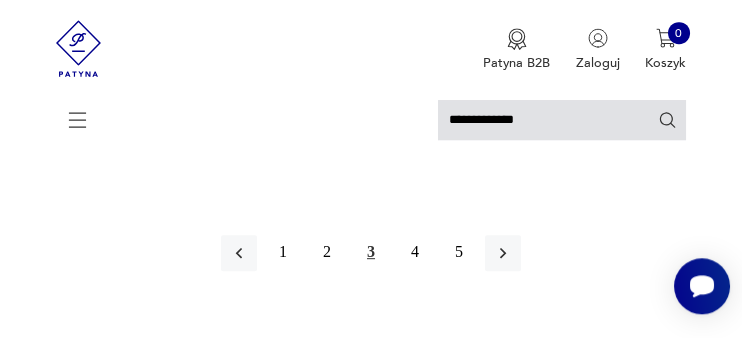 scroll, scrollTop: 2452, scrollLeft: 0, axis: vertical 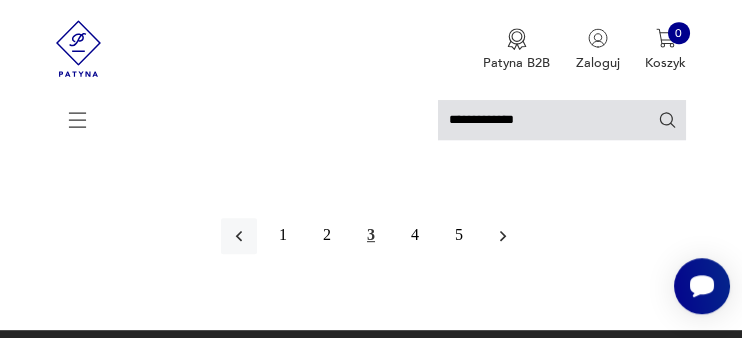 click 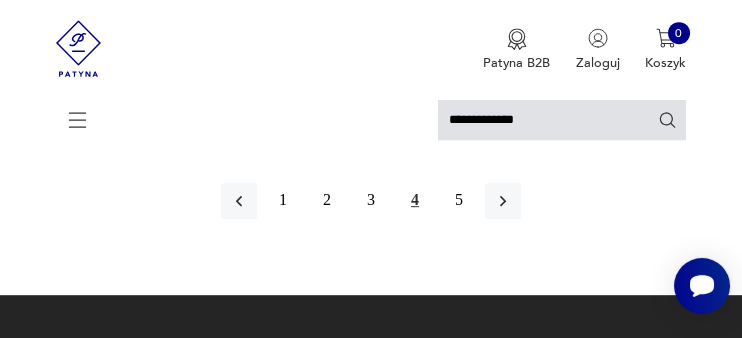 scroll, scrollTop: 2428, scrollLeft: 0, axis: vertical 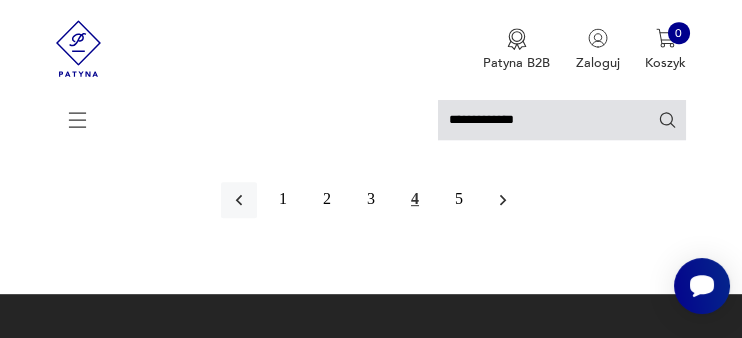 click 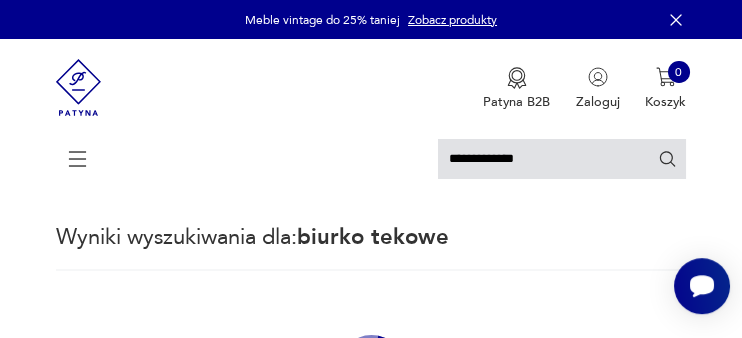 scroll, scrollTop: 0, scrollLeft: 0, axis: both 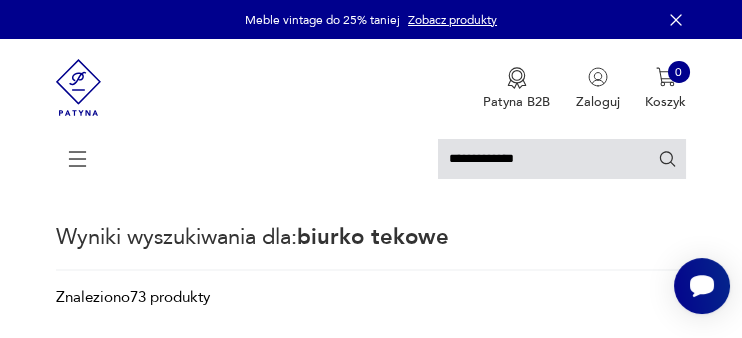 drag, startPoint x: 746, startPoint y: 331, endPoint x: 3, endPoint y: 25, distance: 803.5453 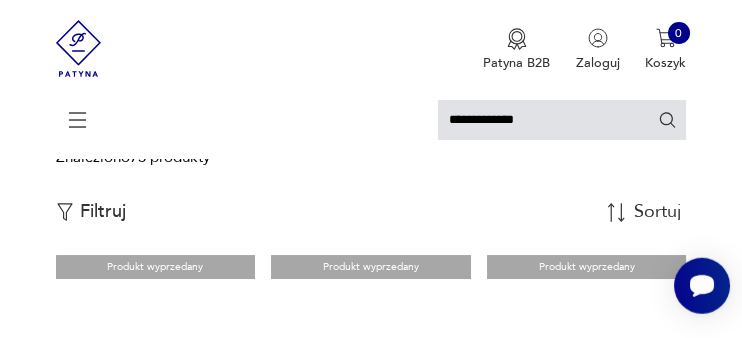 scroll, scrollTop: 140, scrollLeft: 0, axis: vertical 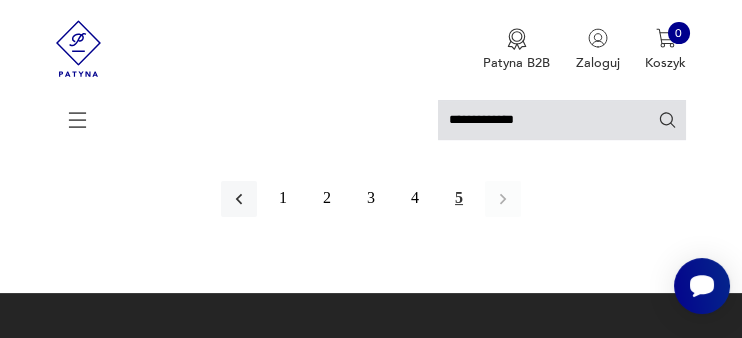 click on "**********" at bounding box center (562, 120) 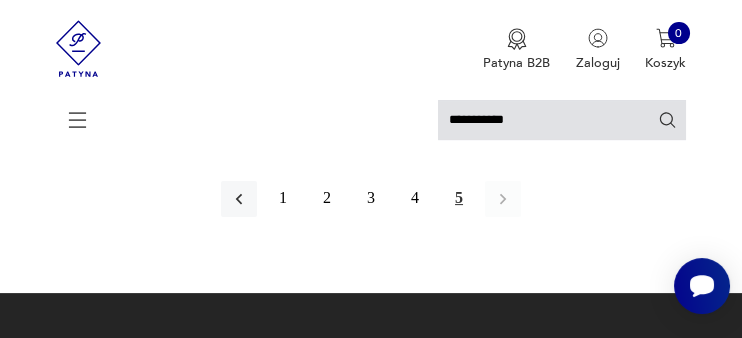 click on "**********" at bounding box center [562, 120] 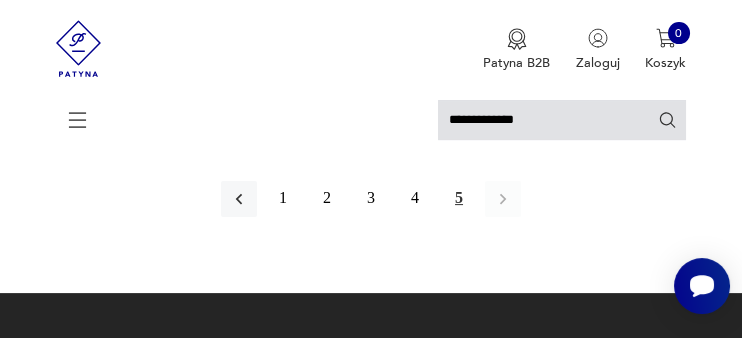 click 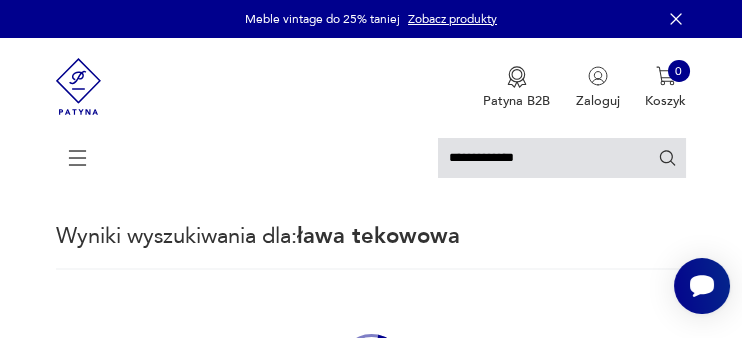 scroll, scrollTop: 0, scrollLeft: 0, axis: both 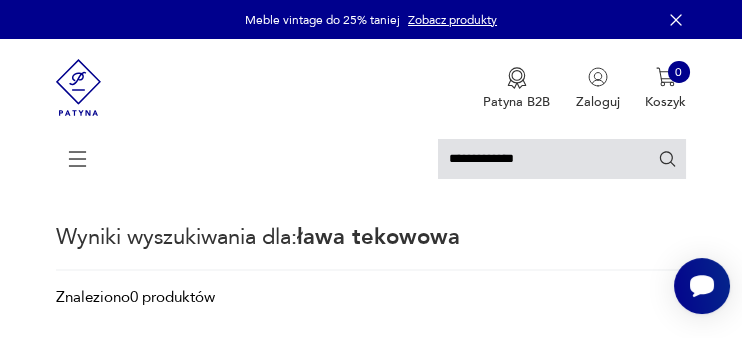 click on "**********" at bounding box center [562, 159] 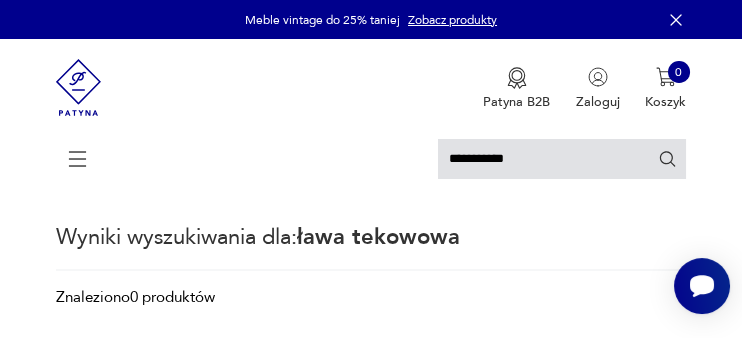 type on "**********" 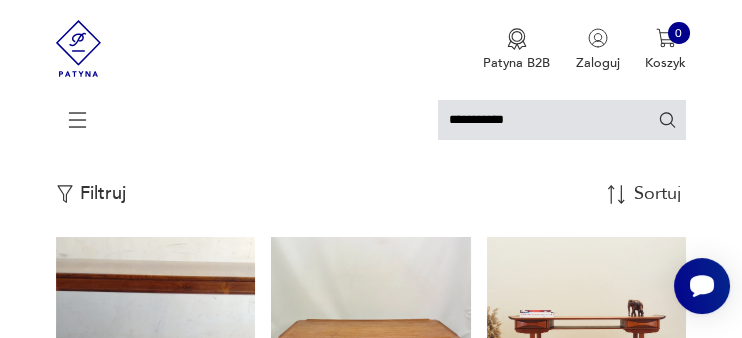 scroll, scrollTop: 211, scrollLeft: 0, axis: vertical 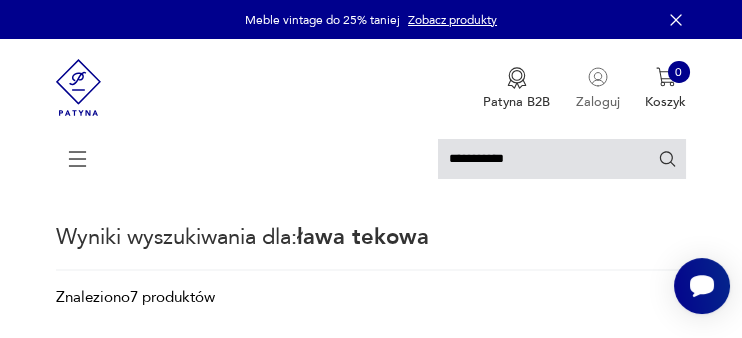 click at bounding box center [598, 77] 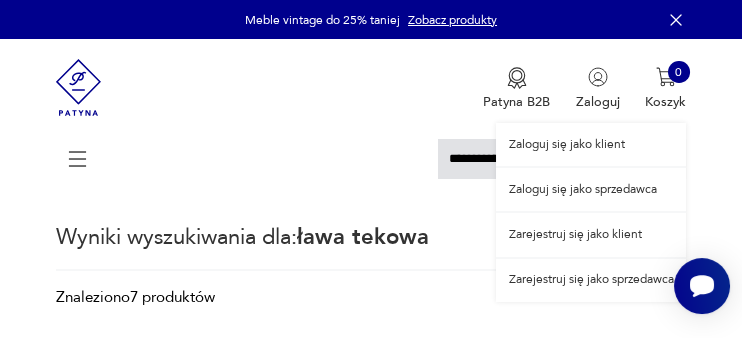 click on "Zaloguj się jako sprzedawca" at bounding box center (591, 189) 